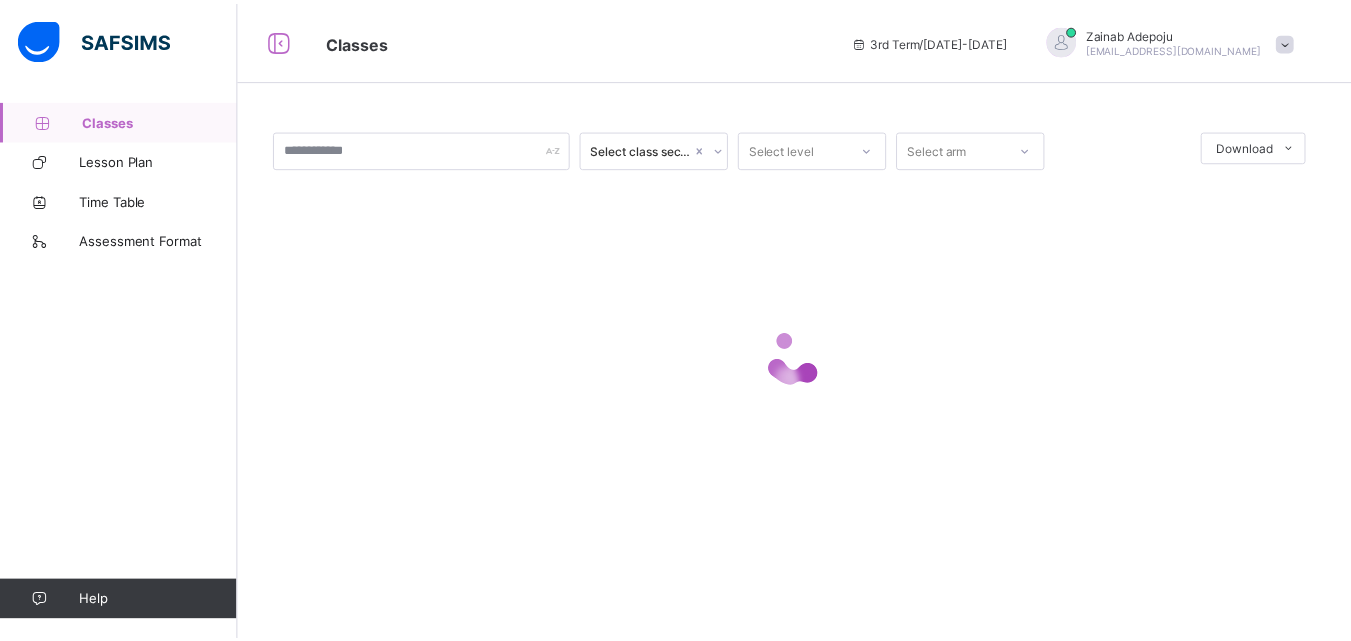 scroll, scrollTop: 0, scrollLeft: 0, axis: both 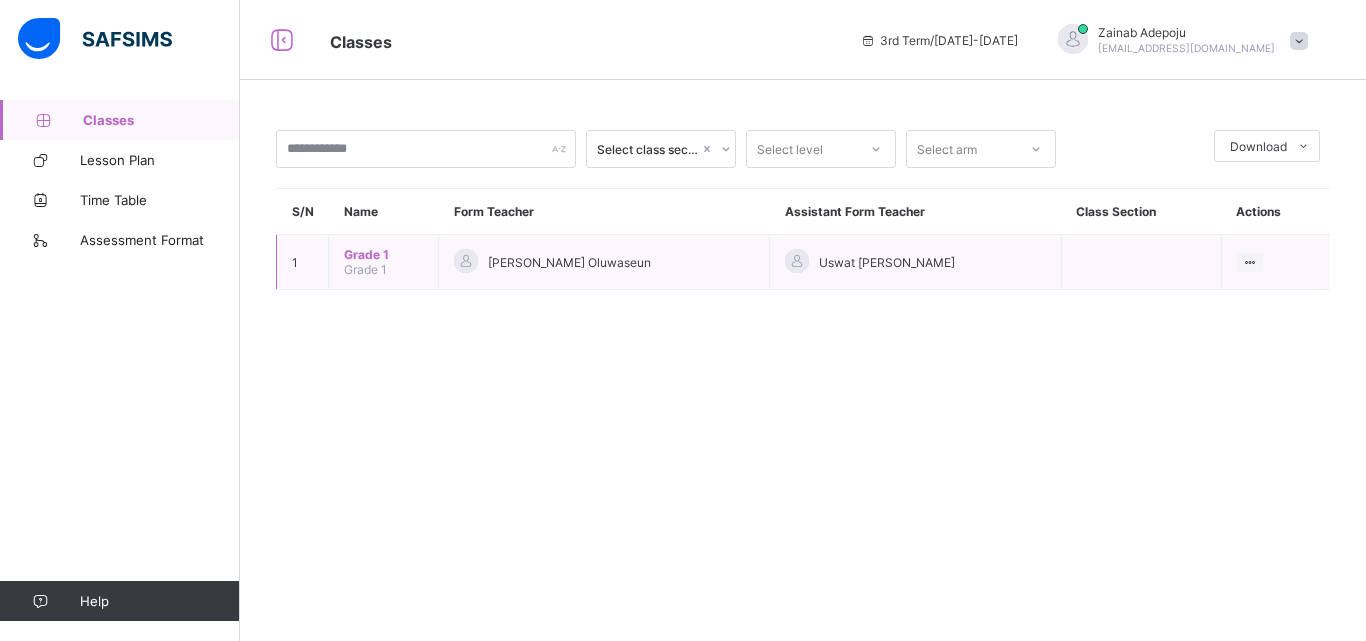 click on "View Class" at bounding box center (1275, 262) 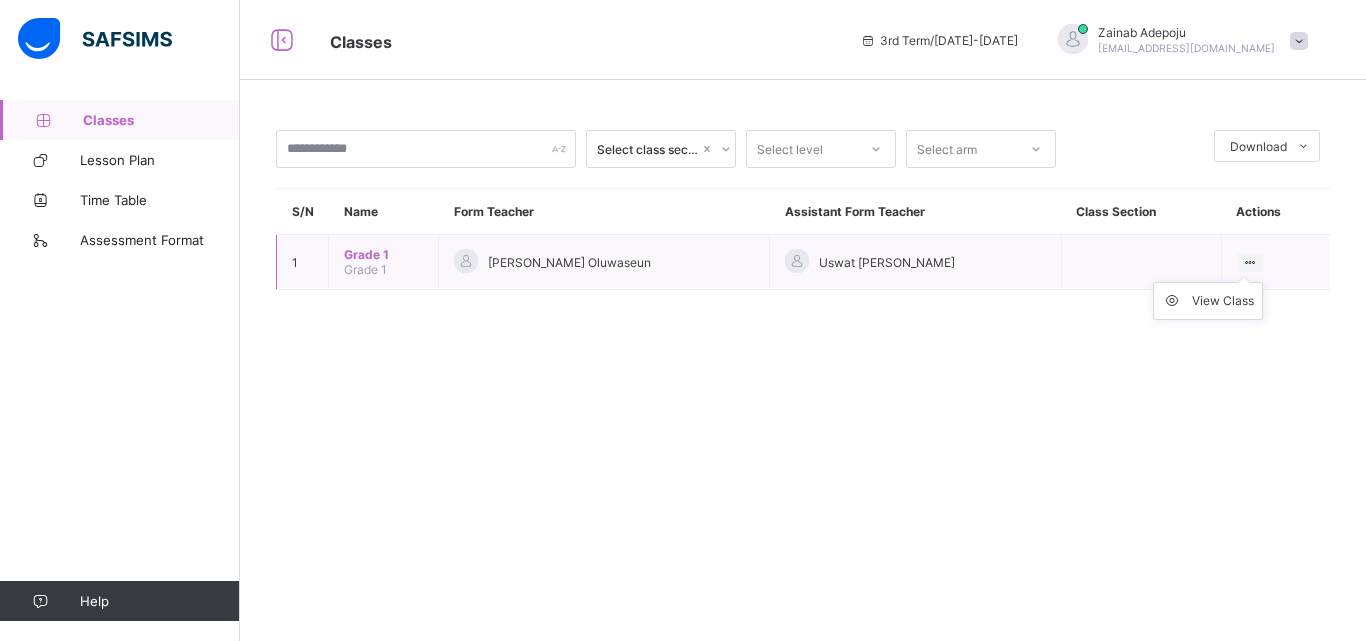 click on "View Class" at bounding box center (1208, 301) 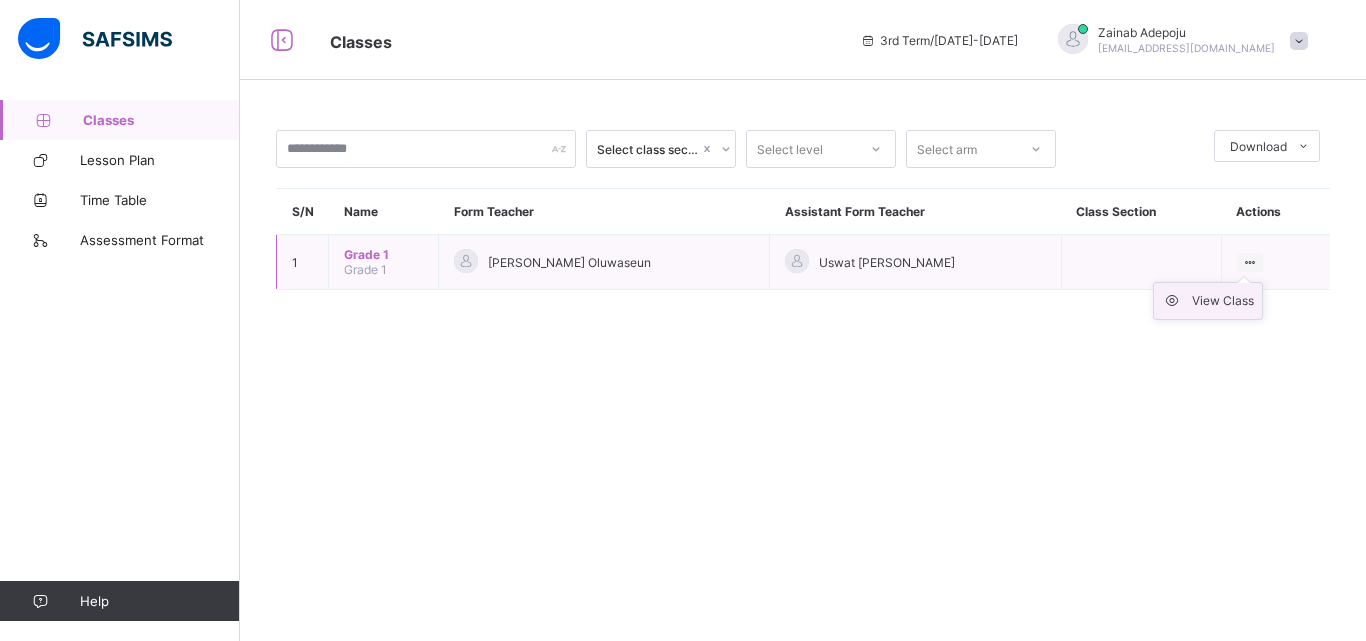 click on "View Class" at bounding box center [1223, 301] 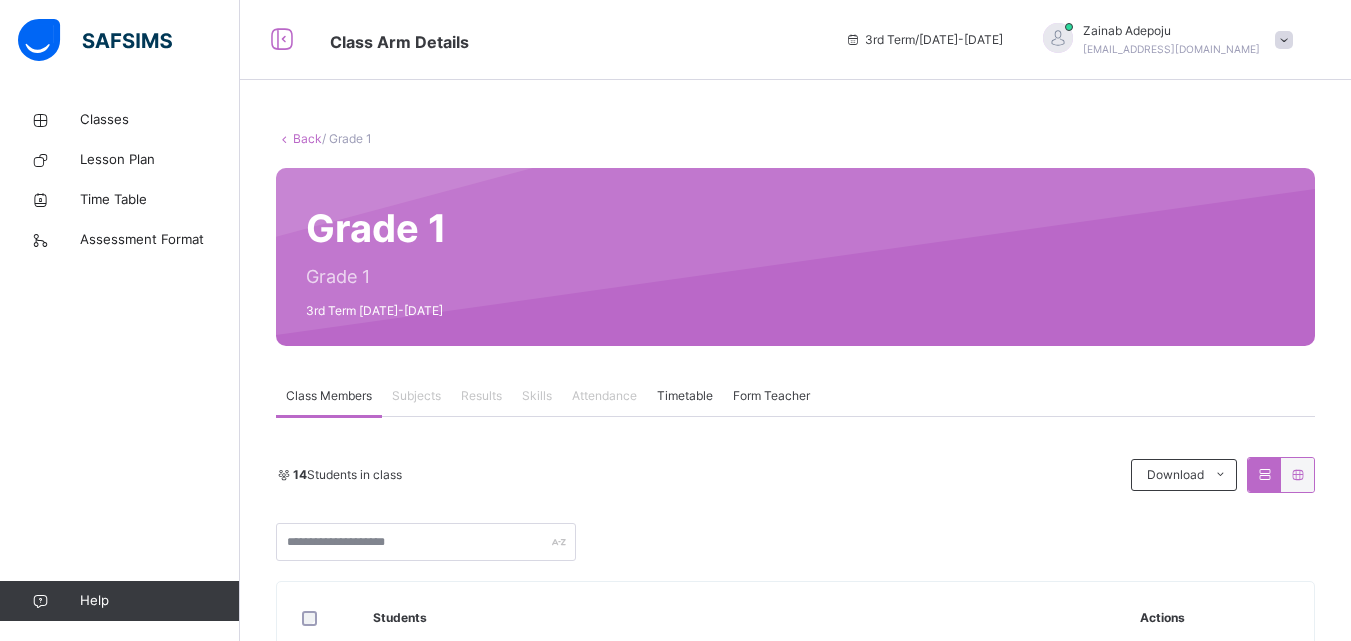 click on "Subjects" at bounding box center (416, 396) 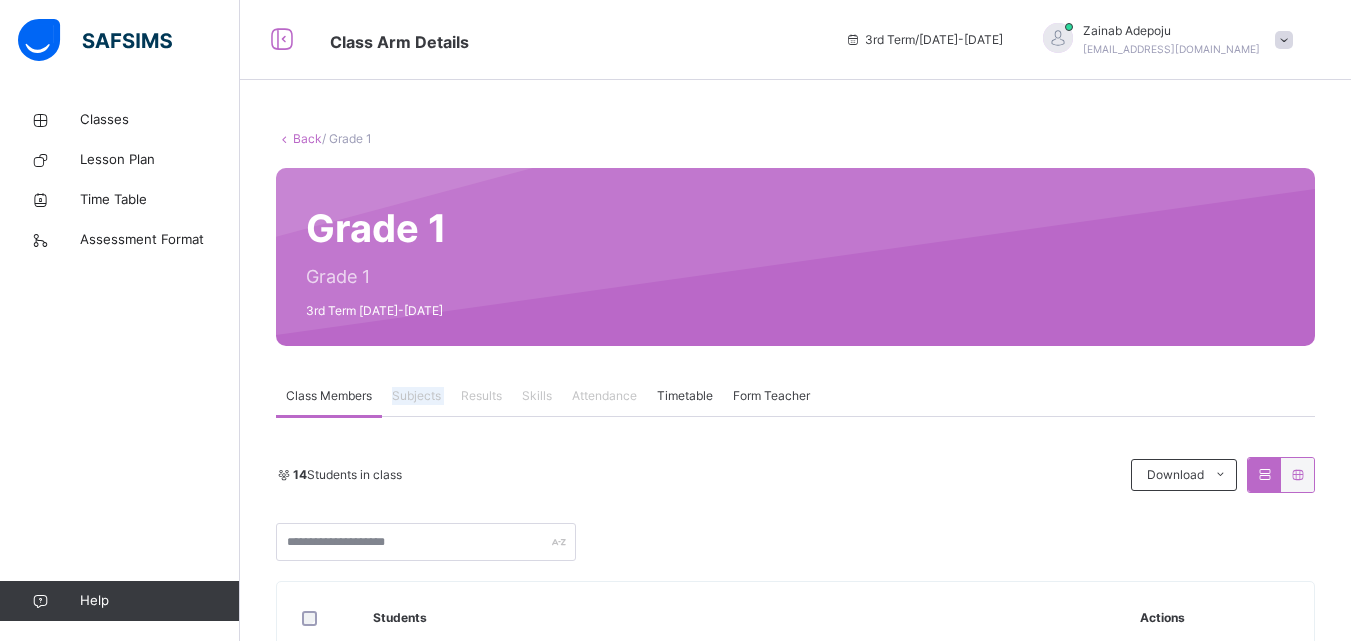 click on "Subjects" at bounding box center (416, 396) 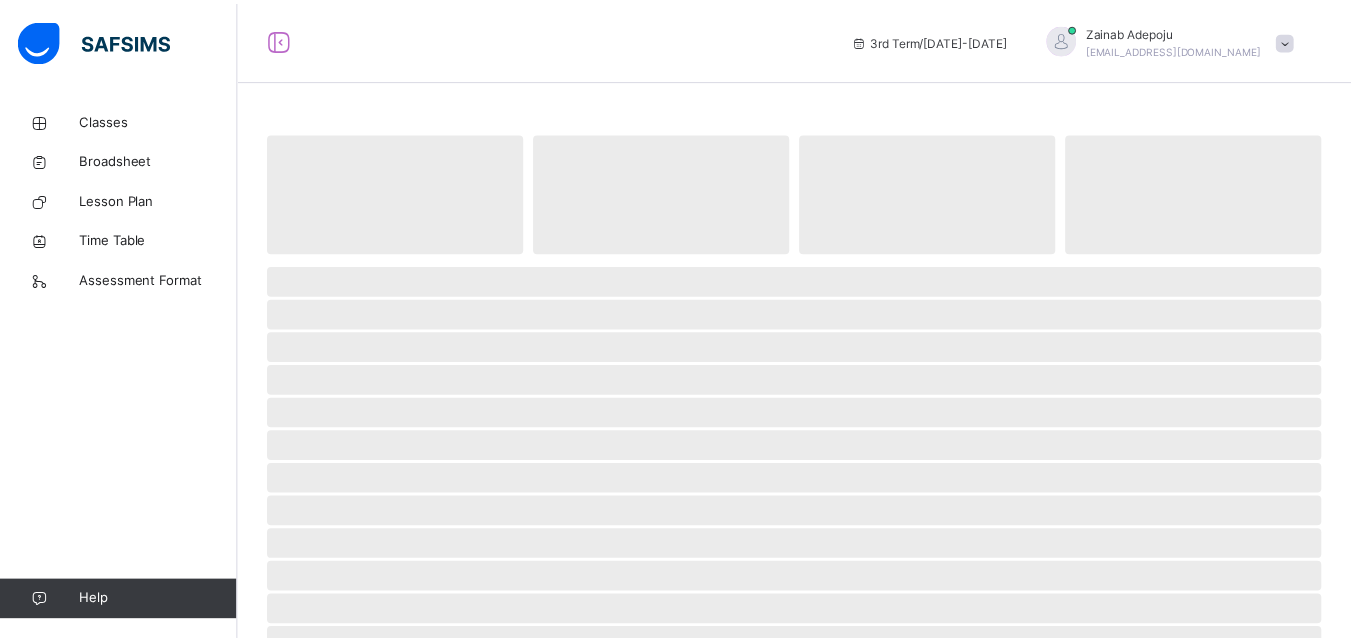 scroll, scrollTop: 0, scrollLeft: 0, axis: both 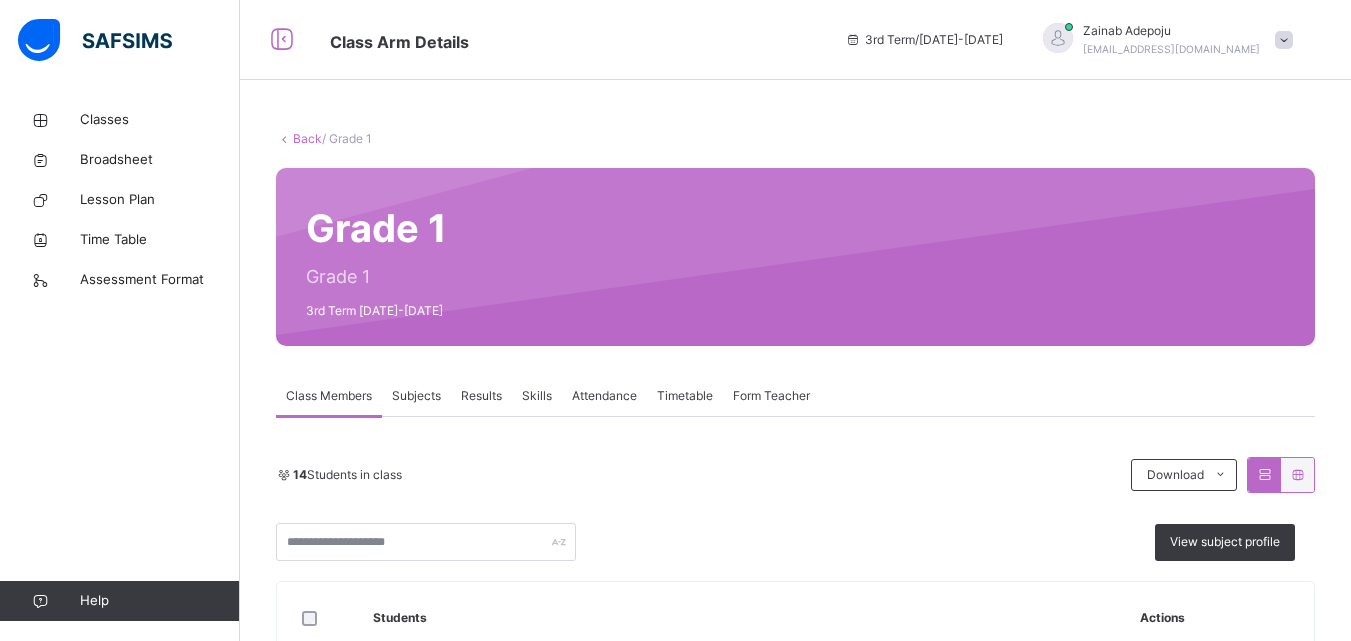 click on "Classes Broadsheet Lesson Plan Time Table Assessment Format   Help" at bounding box center [120, 360] 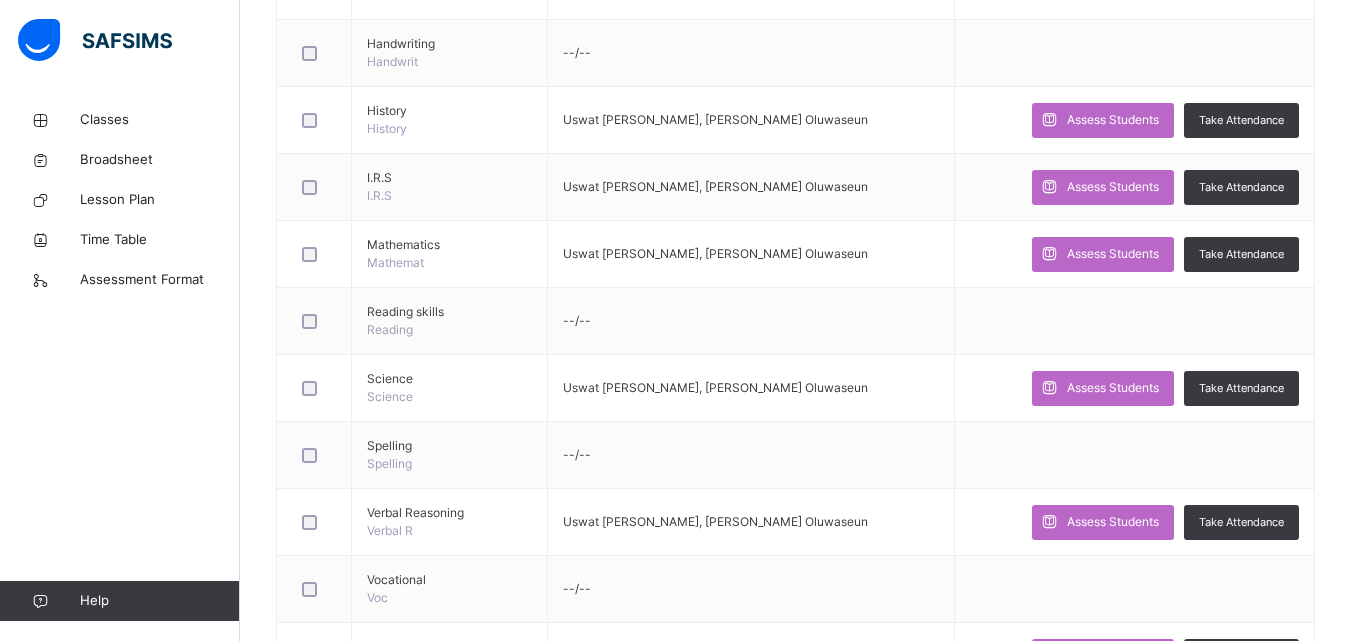 scroll, scrollTop: 889, scrollLeft: 0, axis: vertical 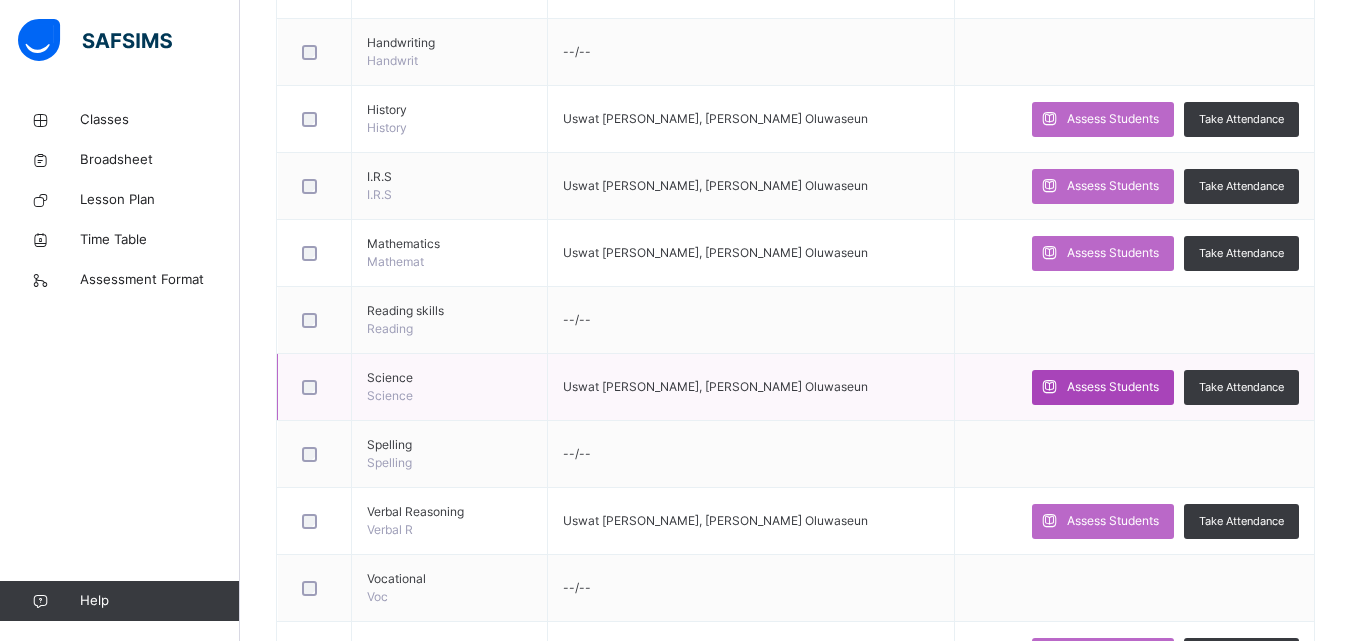 click on "Assess Students" at bounding box center [1113, 387] 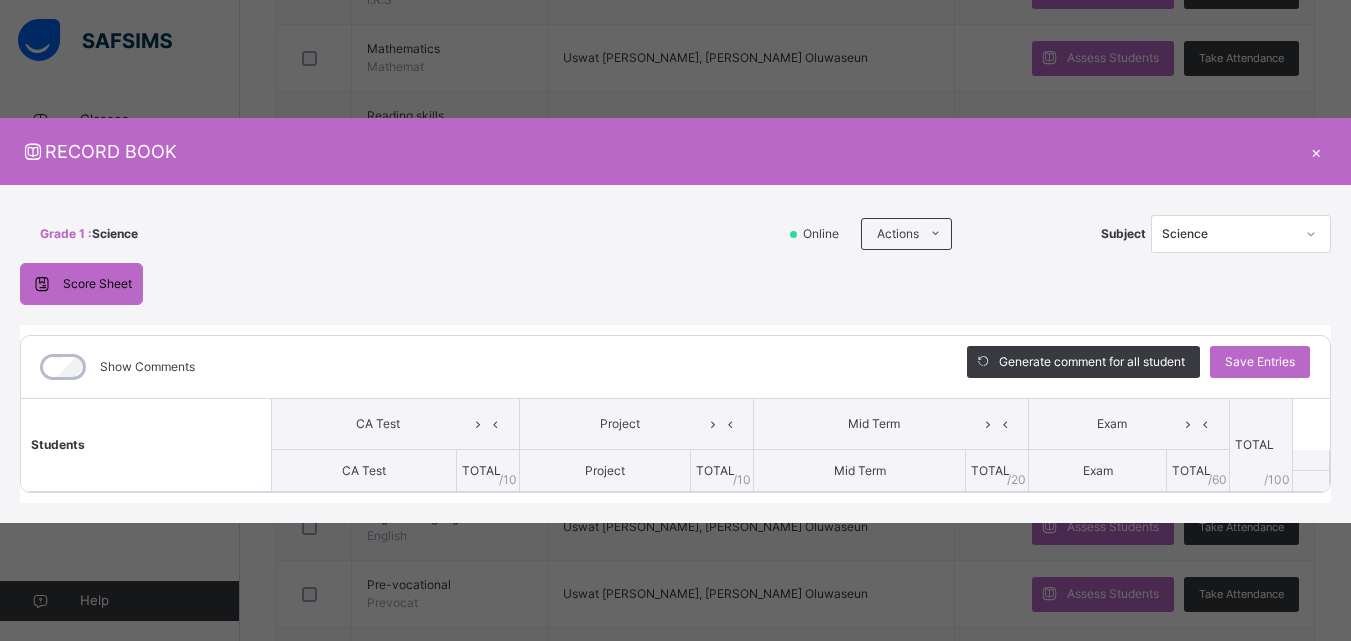 scroll, scrollTop: 1105, scrollLeft: 0, axis: vertical 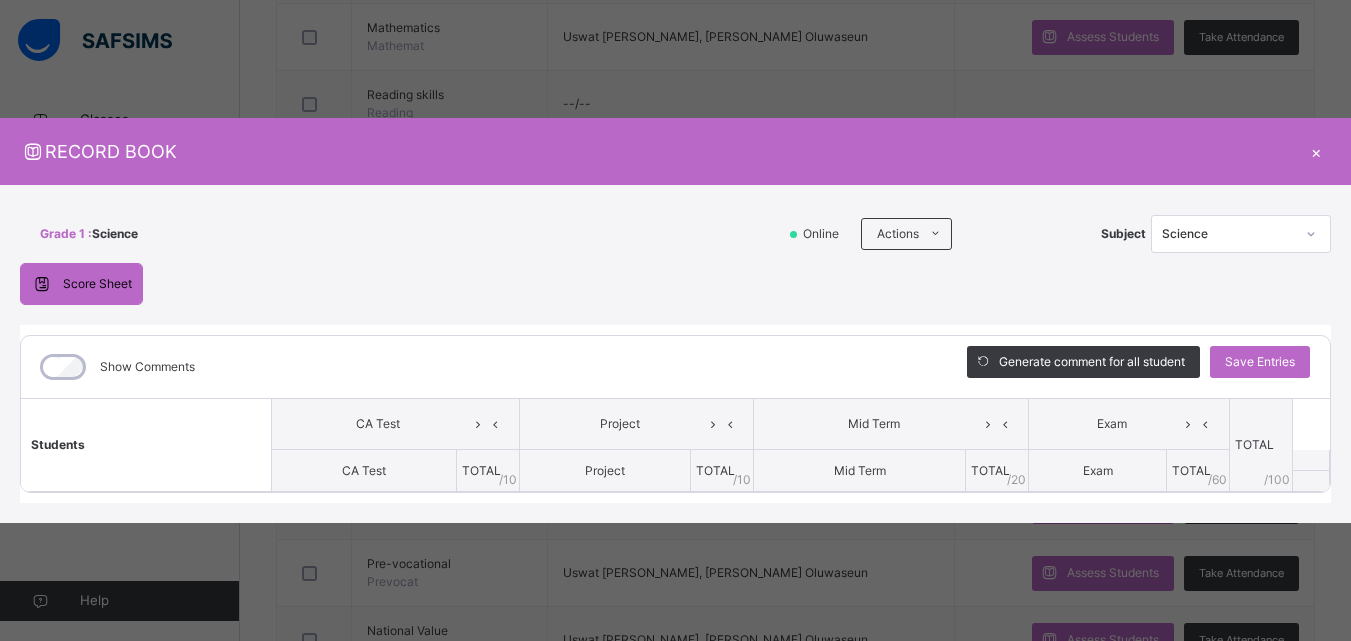 click on "×" at bounding box center [1316, 151] 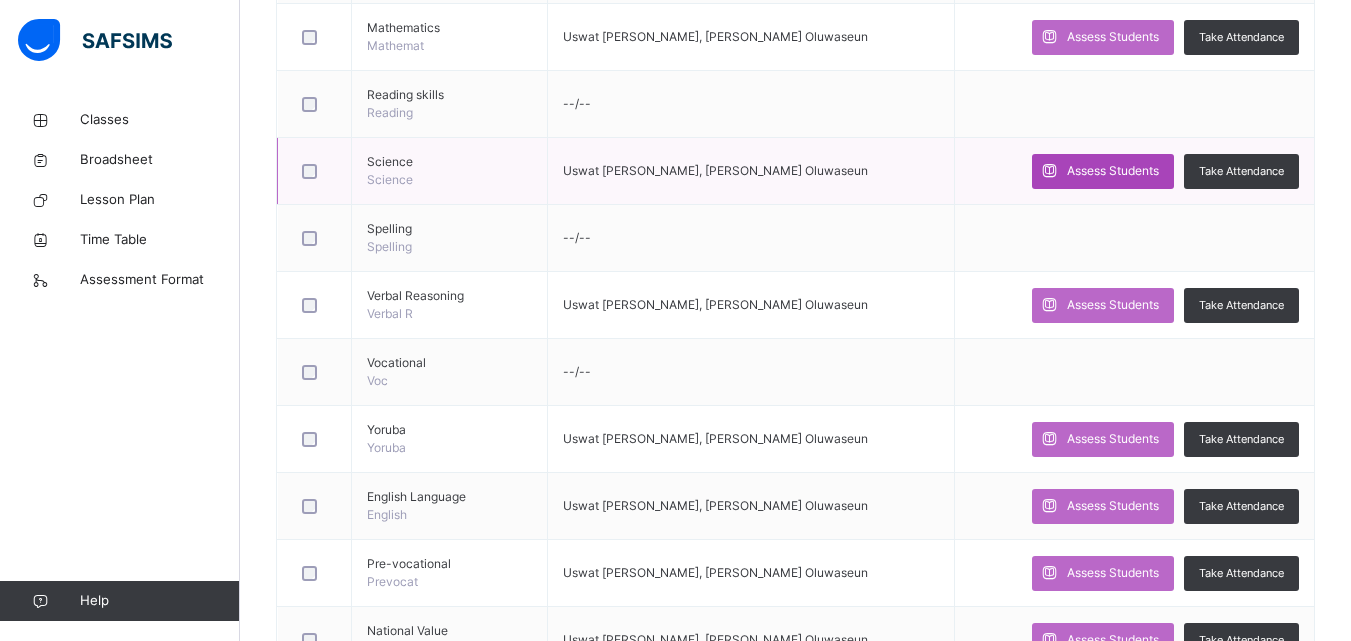 click on "Assess Students" at bounding box center (1113, 171) 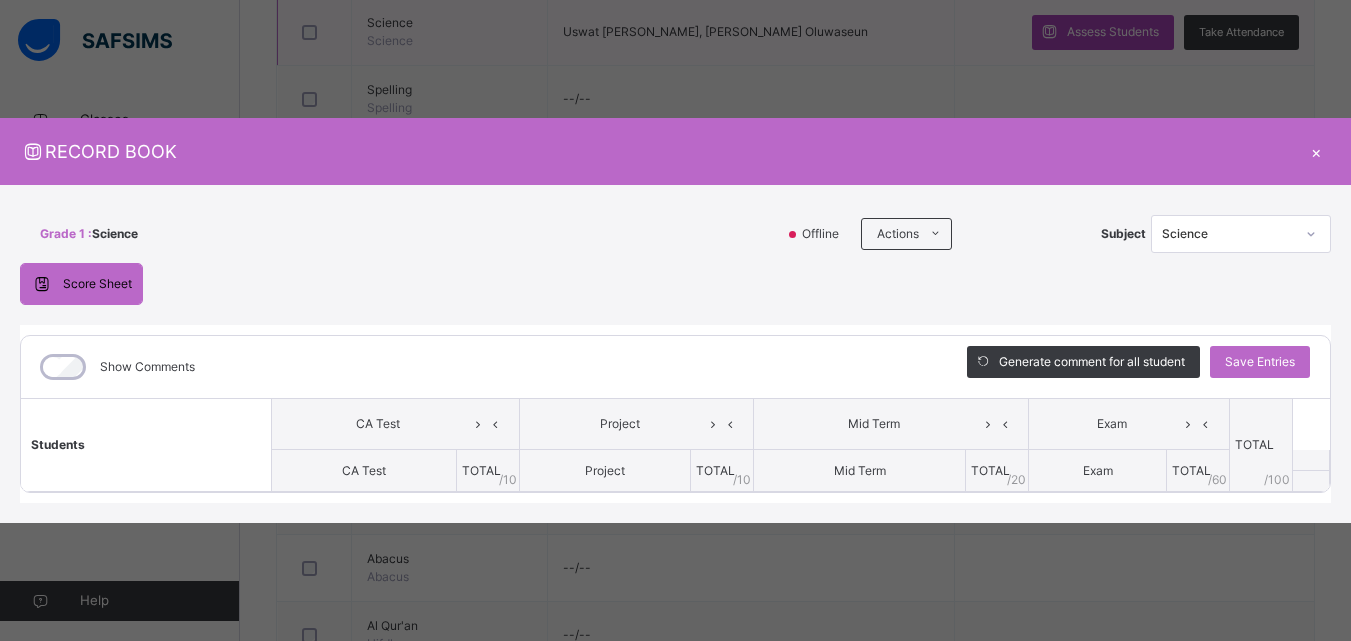 scroll, scrollTop: 1247, scrollLeft: 0, axis: vertical 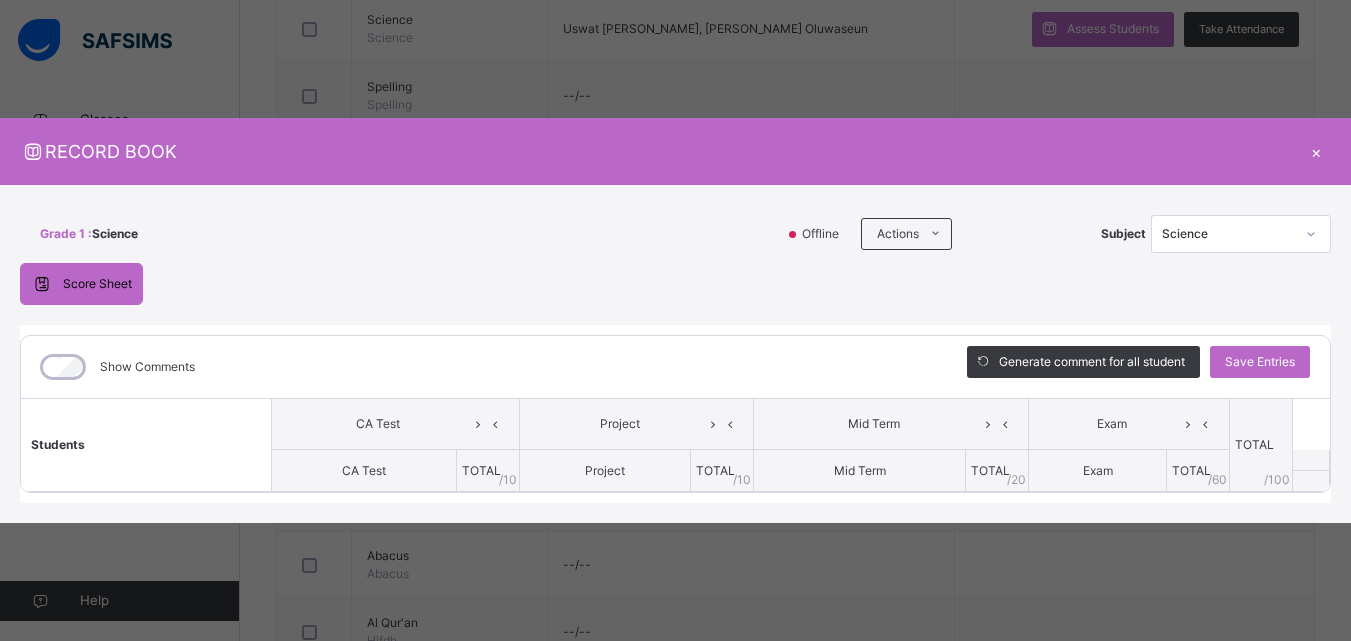 click on "Show Comments   Generate comment for all student   Save Entries Class Level:  Grade 1   Subject:  Science Session:  2024/2025 Session Session:  3rd Term Students CA Test Project Mid Term Exam TOTAL /100 Comment CA Test TOTAL / 10 Project TOTAL / 10 Mid Term TOTAL / 20 Exam TOTAL / 60   ×   Subject Teacher’s Comment Generate and see in full the comment developed by the AI with an option to regenerate the comment Sims Bot Please wait while the Sims Bot generates comments for all your students" at bounding box center [675, 414] 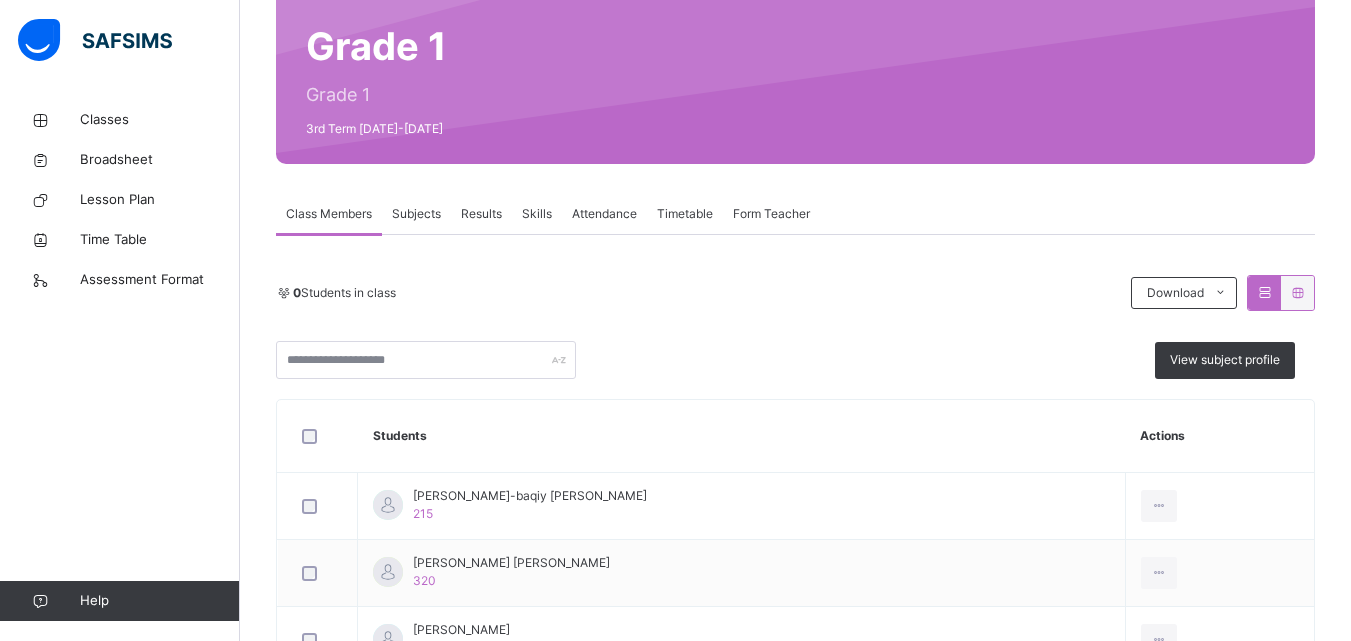 scroll, scrollTop: 218, scrollLeft: 0, axis: vertical 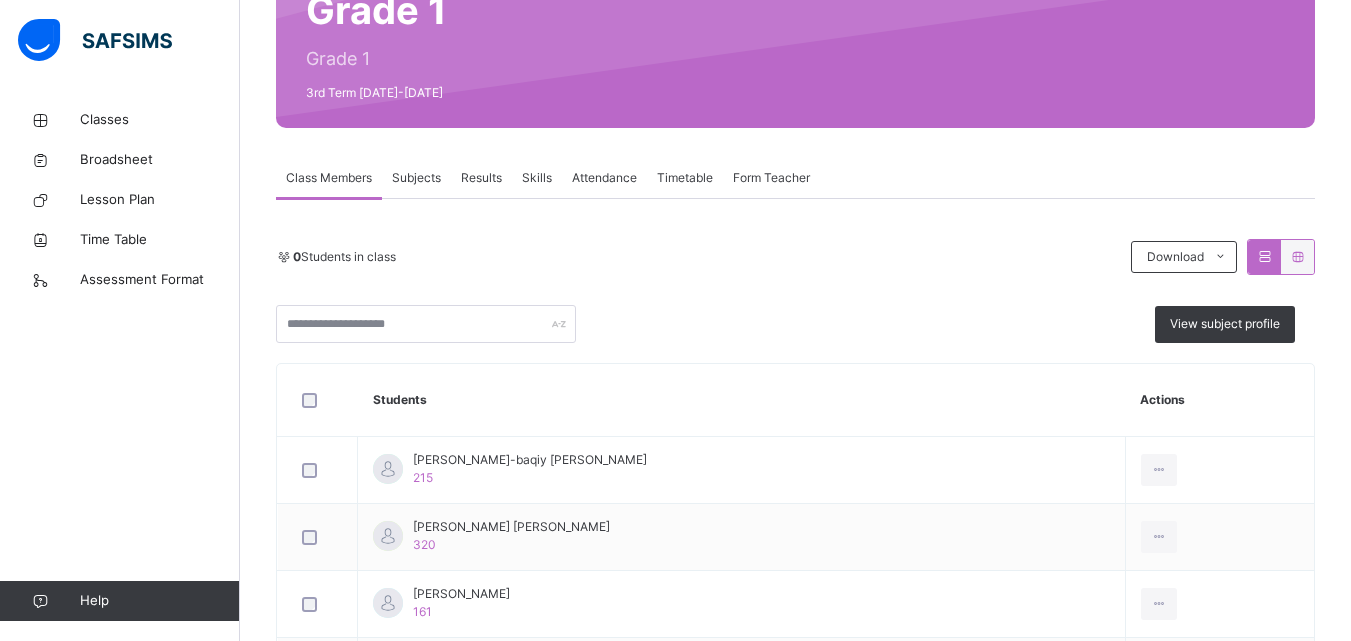 click on "Subjects" at bounding box center (416, 178) 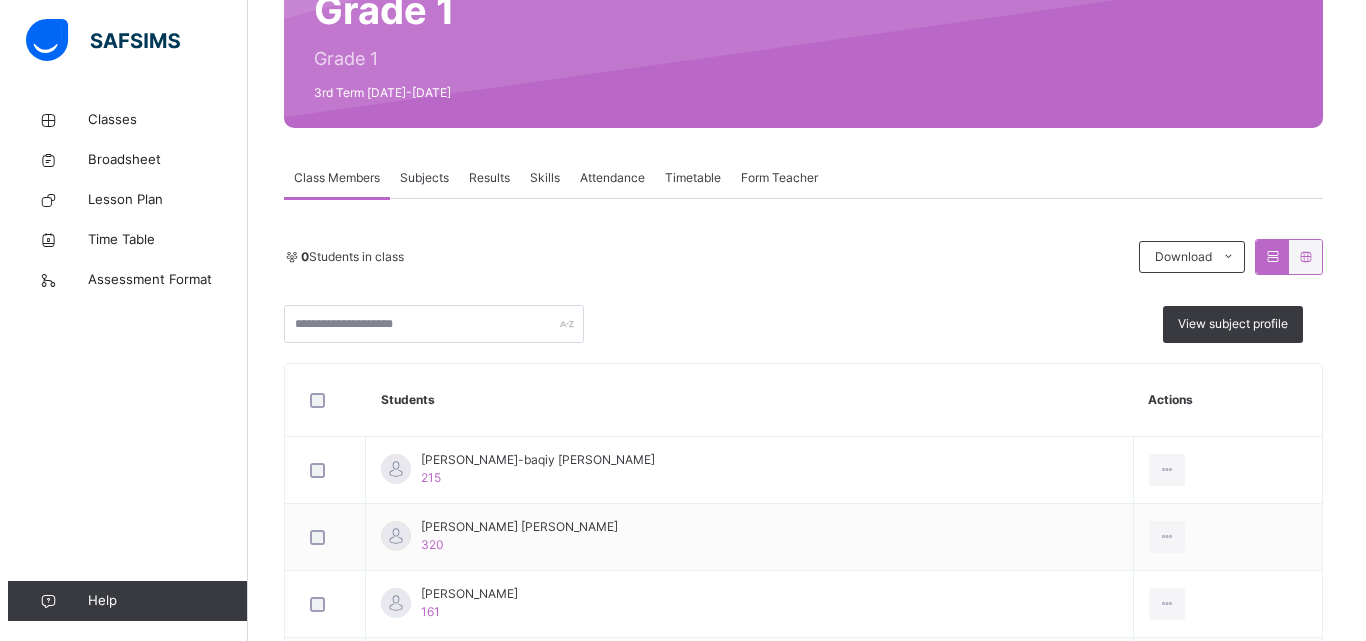 scroll, scrollTop: 0, scrollLeft: 0, axis: both 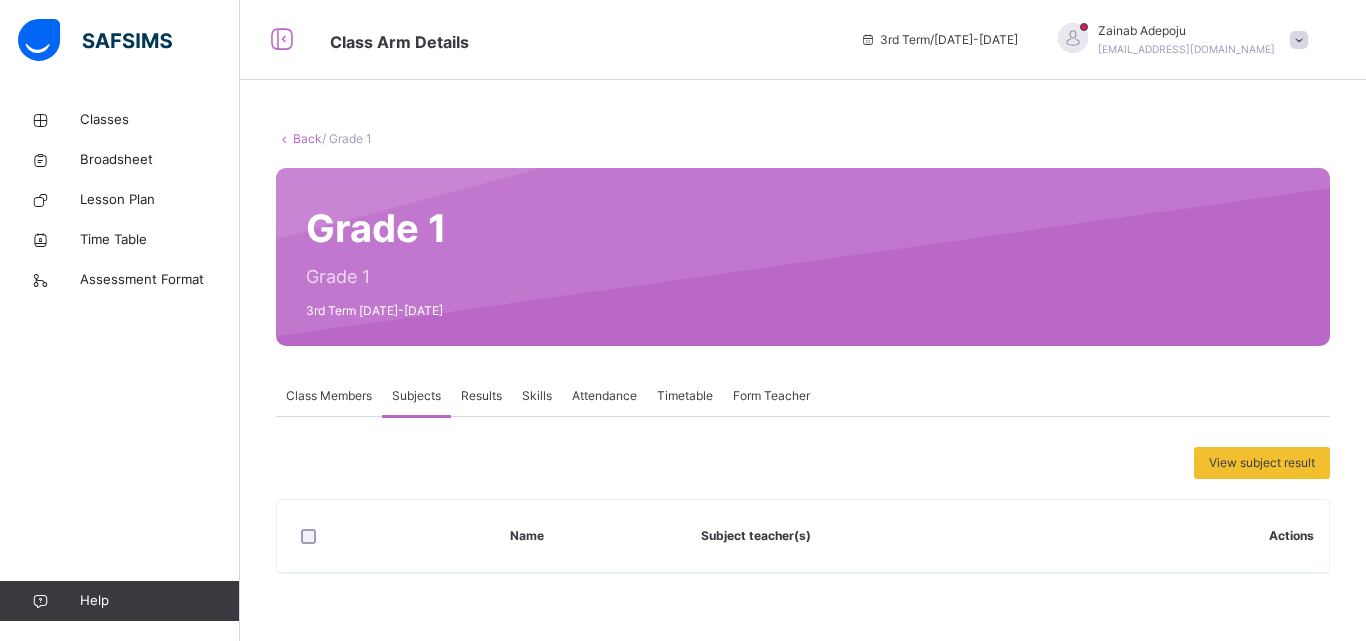 click on "Back  / Grade 1  Grade 1  Grade 1 3rd Term [DATE]-[DATE] Class Members Subjects Results Skills Attendance Timetable Form Teacher Subjects More Options   0  Students in class Download Pdf Report Excel Report View subject profile Daltha Academy Date: [DATE] 7:13:23 am Class Members Class:  Grade 1  Total no. of Students:  0 Term:  3rd Term Session:  [DATE]-[DATE] S/NO Admission No. Last Name First Name Other Name 1 215 [PERSON_NAME] 2 320 [PERSON_NAME] 3 161 [PERSON_NAME] 4 118 [PERSON_NAME] 5 265 [PERSON_NAME] 6 189 [PERSON_NAME] 7 209 [PERSON_NAME] 8 520 [PERSON_NAME] 9 526 [PERSON_NAME] 10 208 [PERSON_NAME] 11 `372 [PERSON_NAME] Jeme 12 112 [PERSON_NAME] 13 154 [PERSON_NAME][MEDICAL_DATA] 14 414 [PERSON_NAME] [PERSON_NAME] Students Actions [PERSON_NAME]-baqiy [PERSON_NAME] 215 [PERSON_NAME] 320 [PERSON_NAME] 161 [PERSON_NAME] 118 [PERSON_NAME] 265 [PERSON_NAME] 189 ×" at bounding box center [803, 362] 